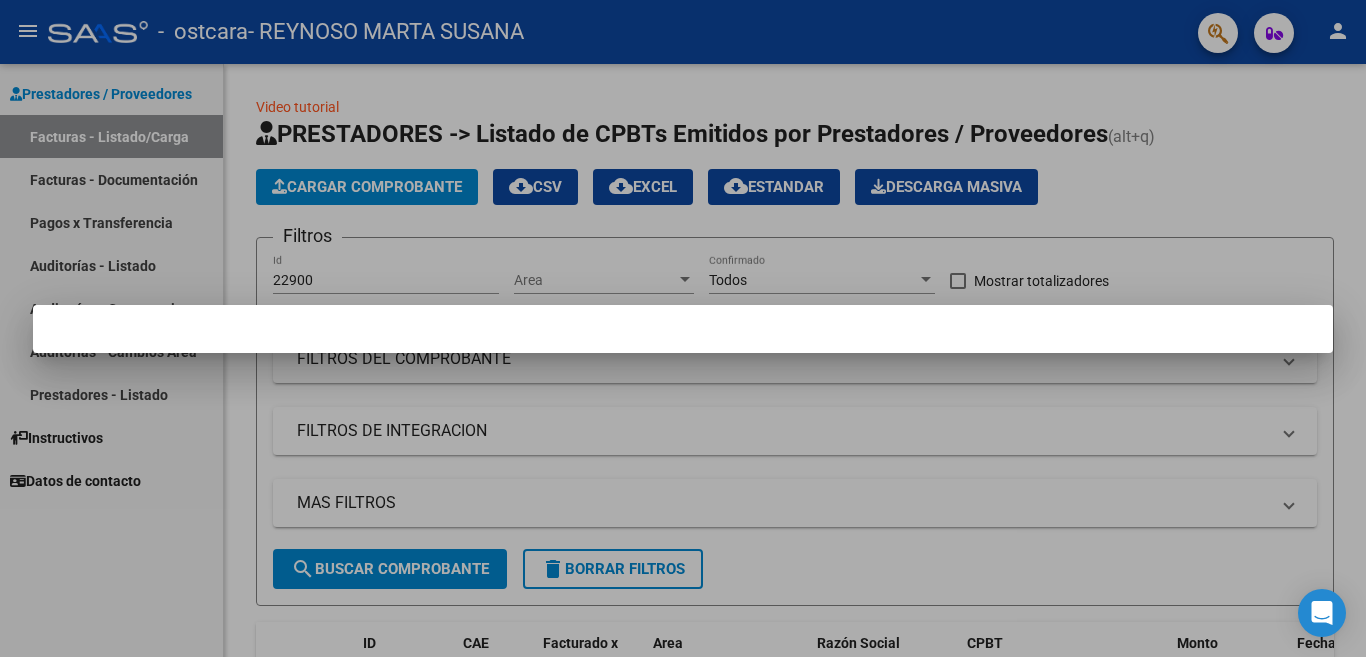 scroll, scrollTop: 0, scrollLeft: 0, axis: both 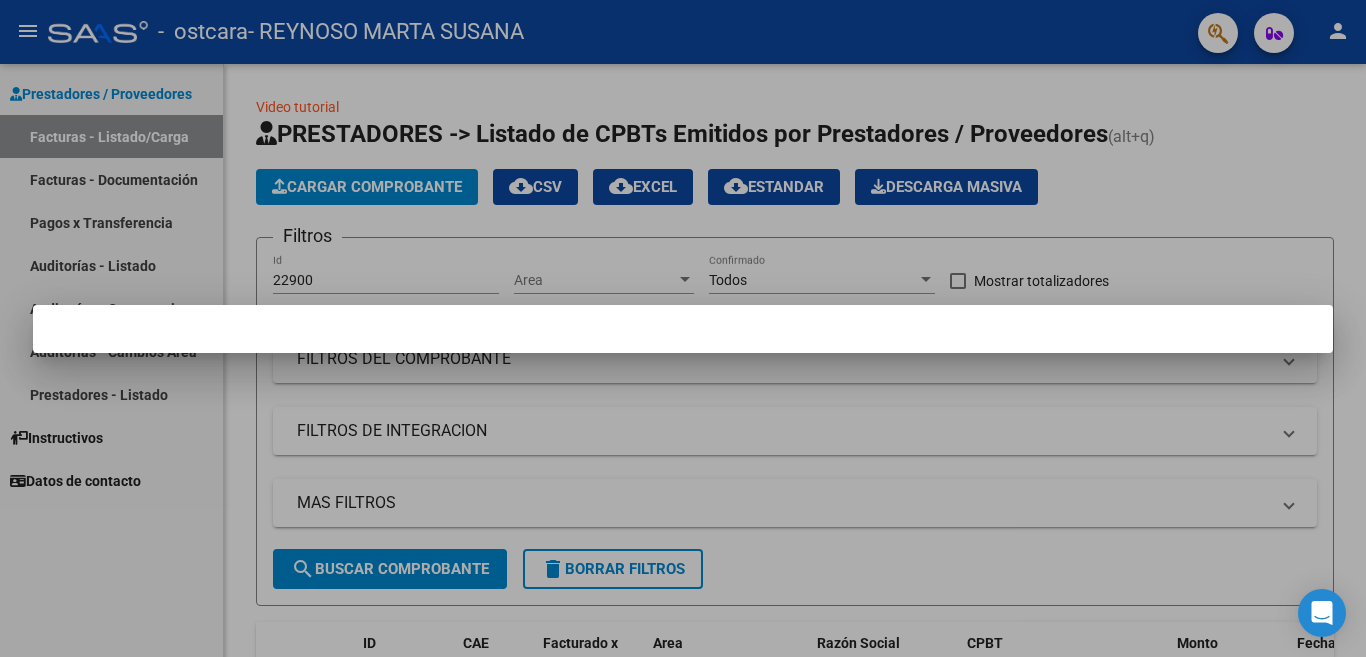 click at bounding box center (683, 329) 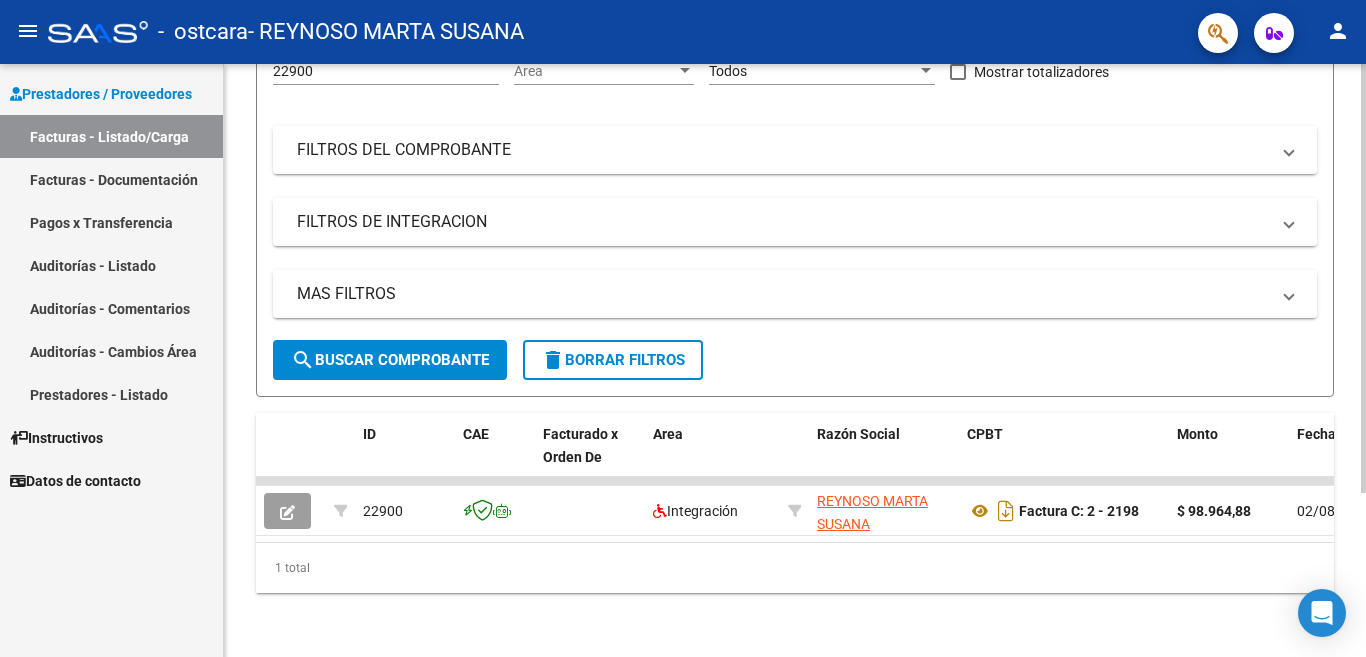 scroll, scrollTop: 226, scrollLeft: 0, axis: vertical 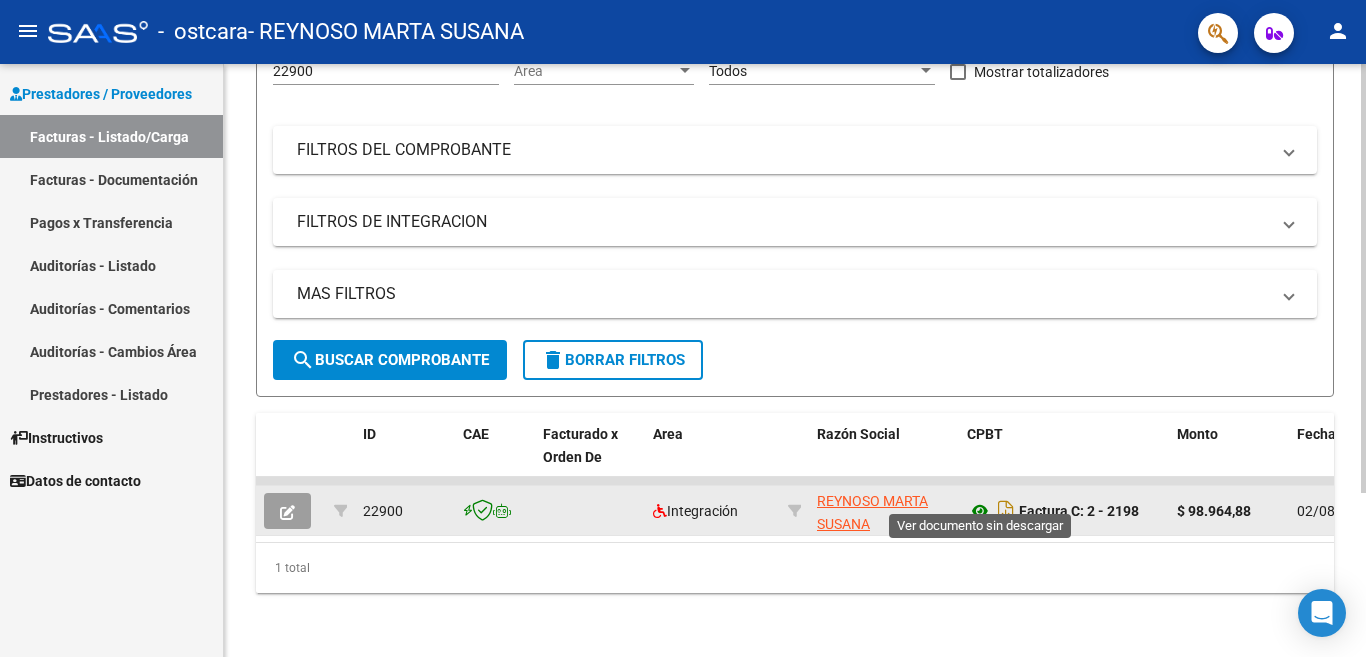 click 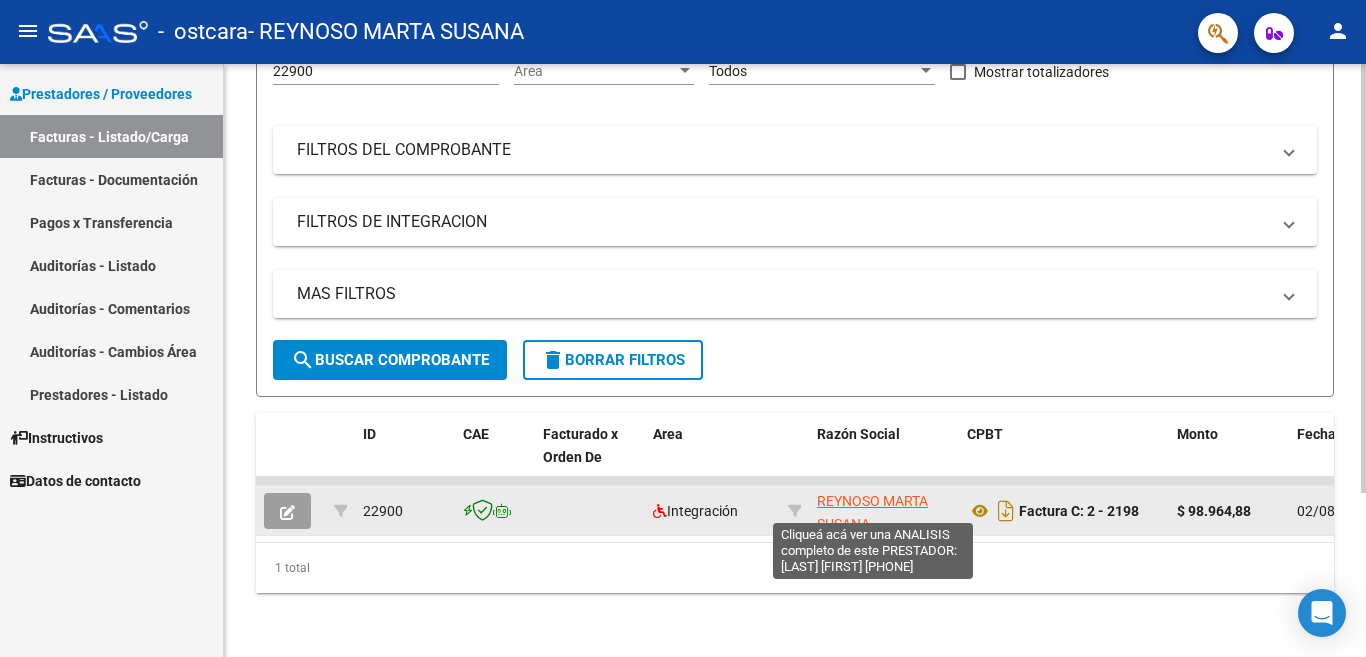 click on "REYNOSO MARTA SUSANA" 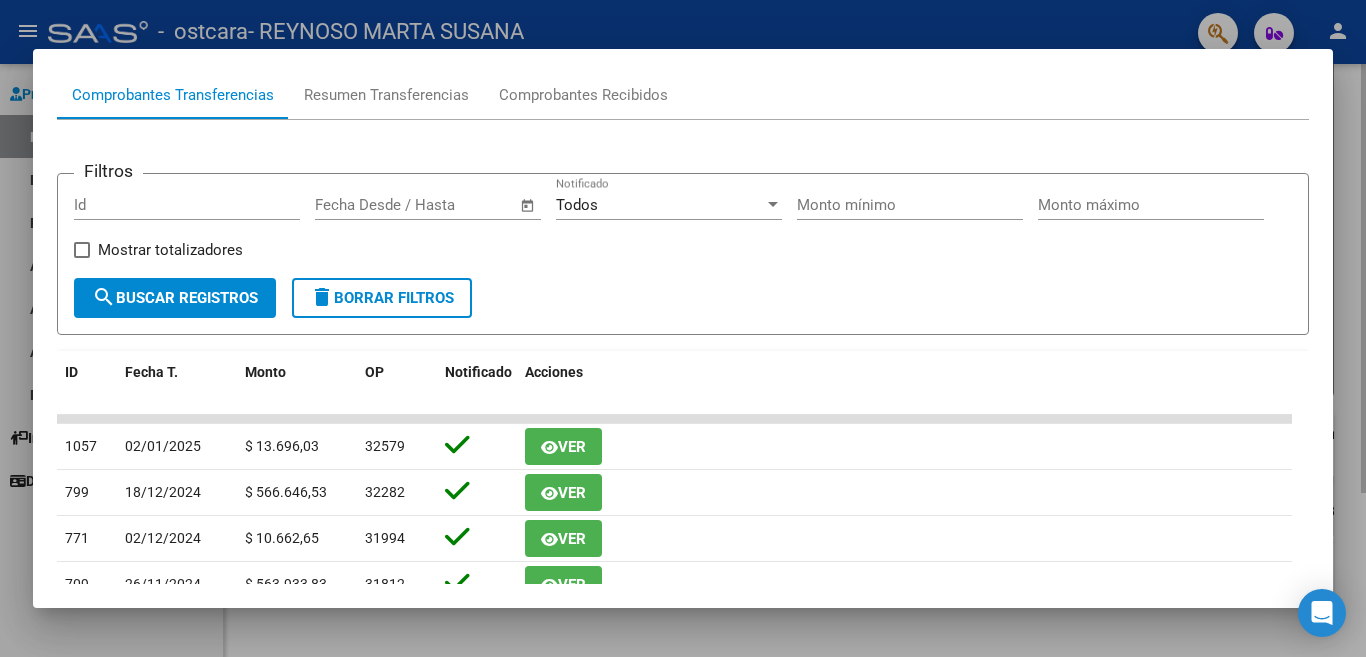 scroll, scrollTop: 200, scrollLeft: 0, axis: vertical 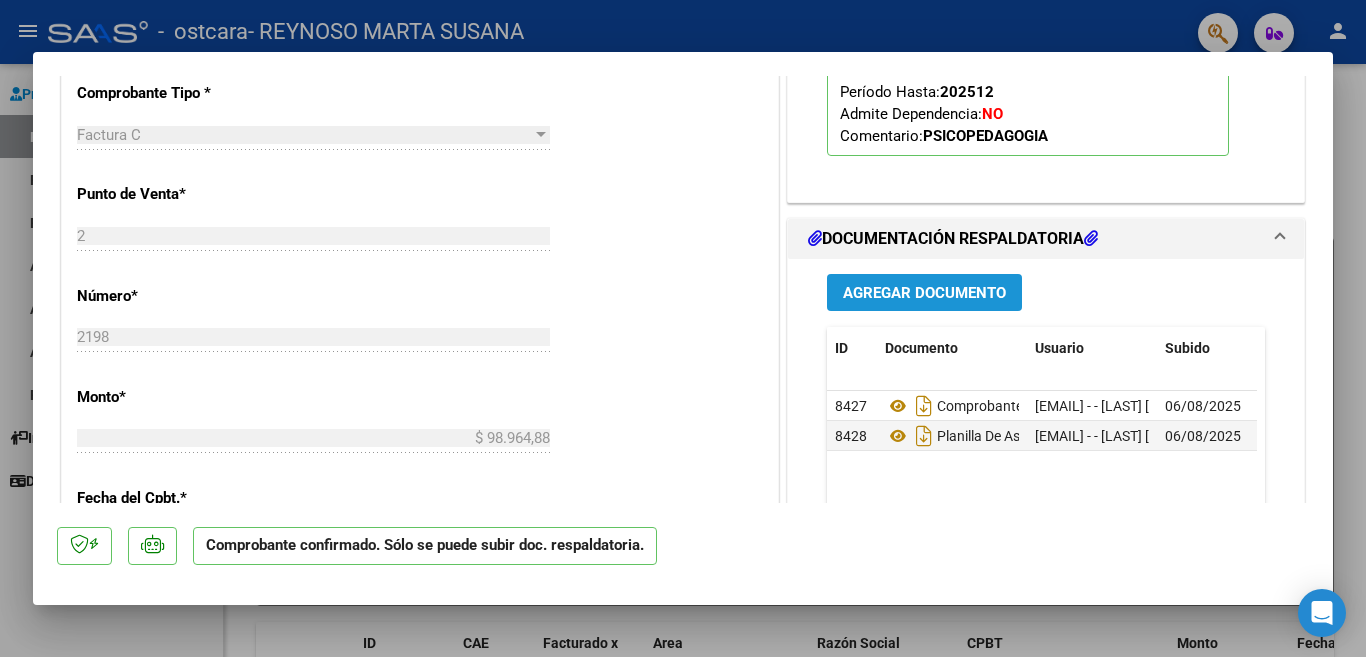 click on "Agregar Documento" at bounding box center [924, 293] 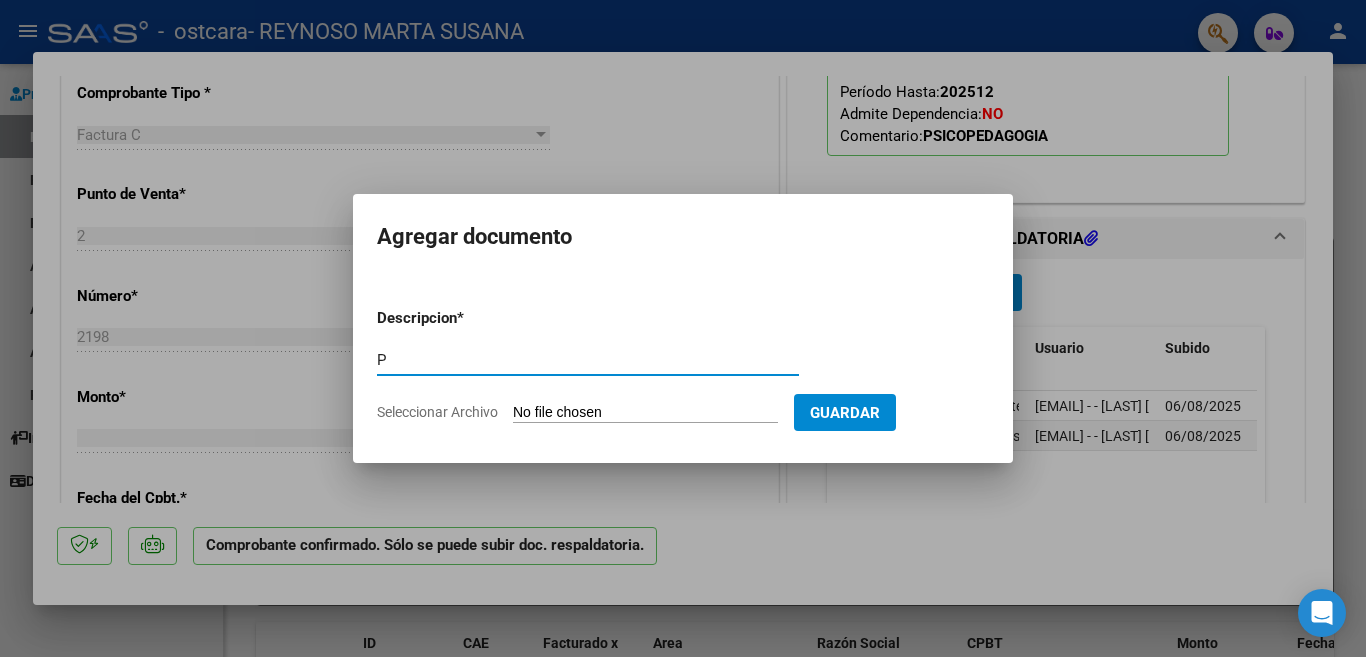 type on "Planilla asistencia modificado" 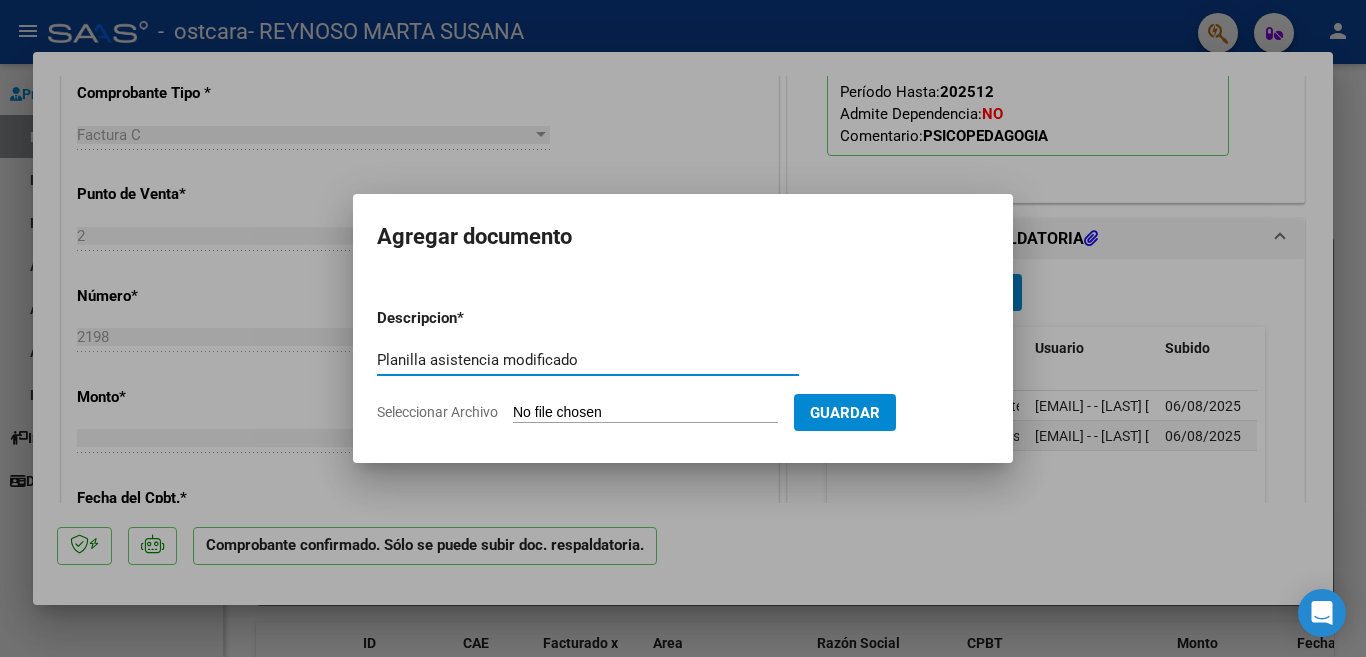 click on "Seleccionar Archivo" at bounding box center (645, 413) 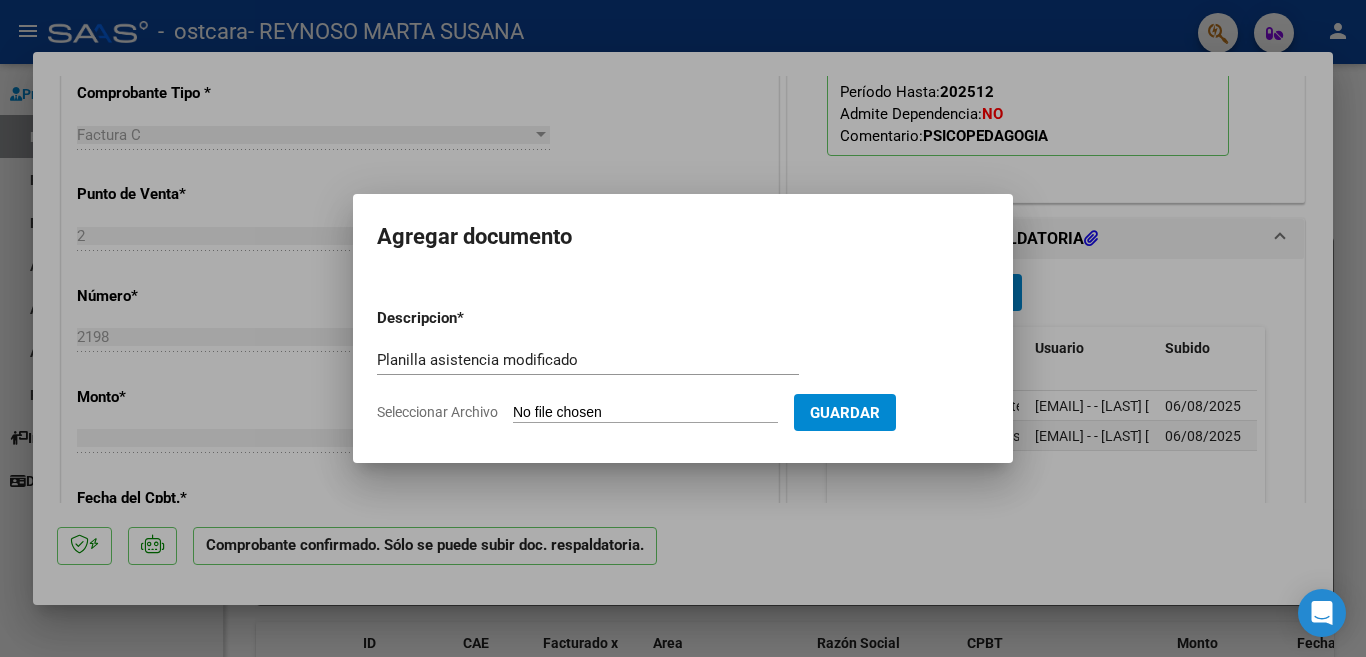 type on "C:\fakepath\Reynoso asistencia julio 2025.pdf" 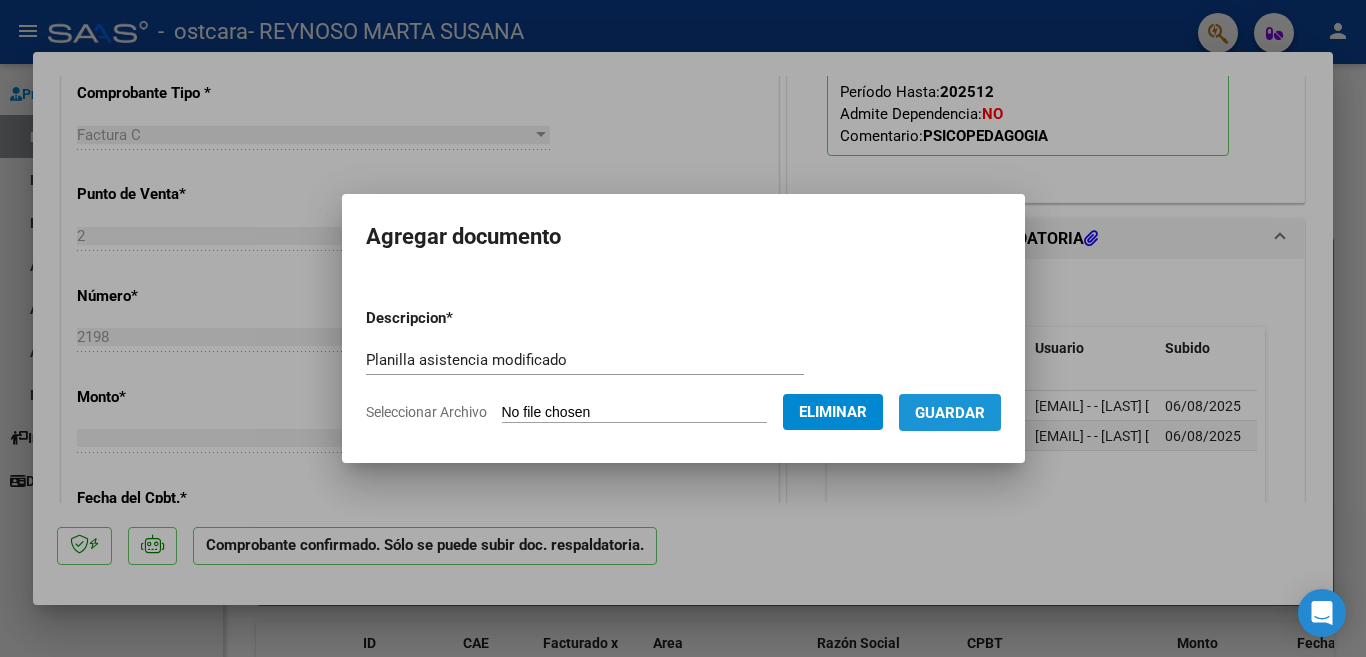 click on "Guardar" at bounding box center (950, 412) 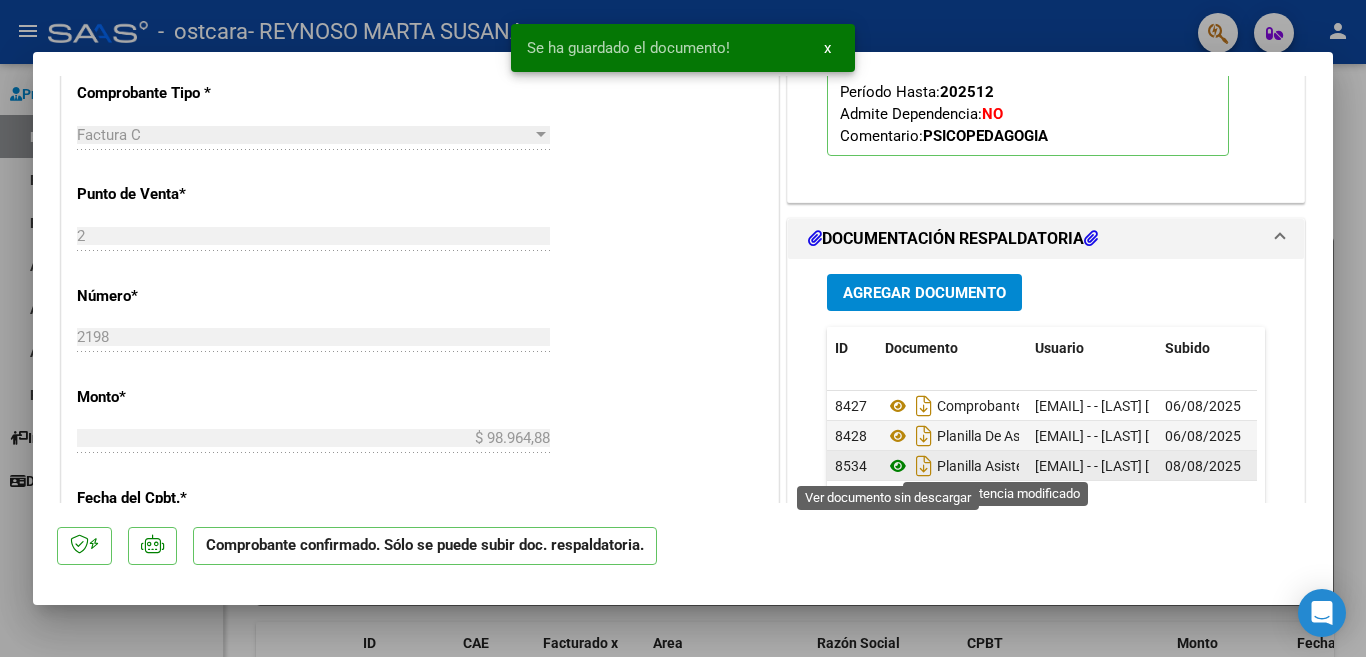 click 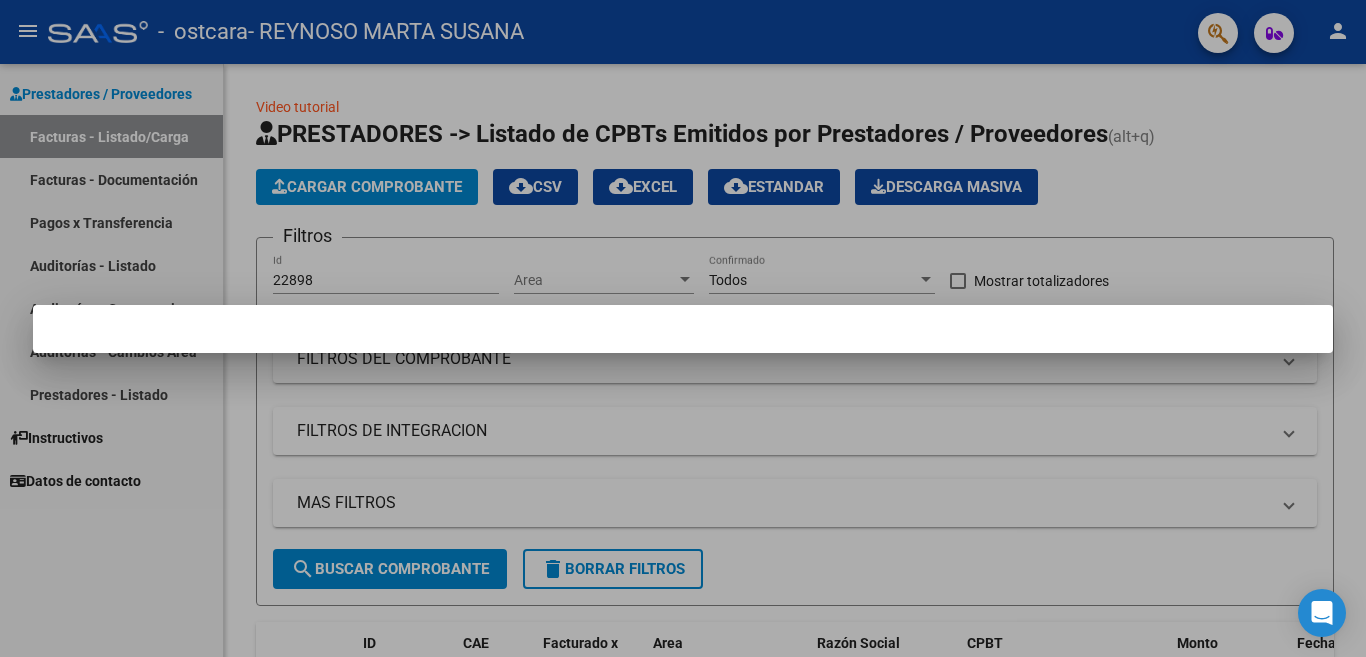scroll, scrollTop: 0, scrollLeft: 0, axis: both 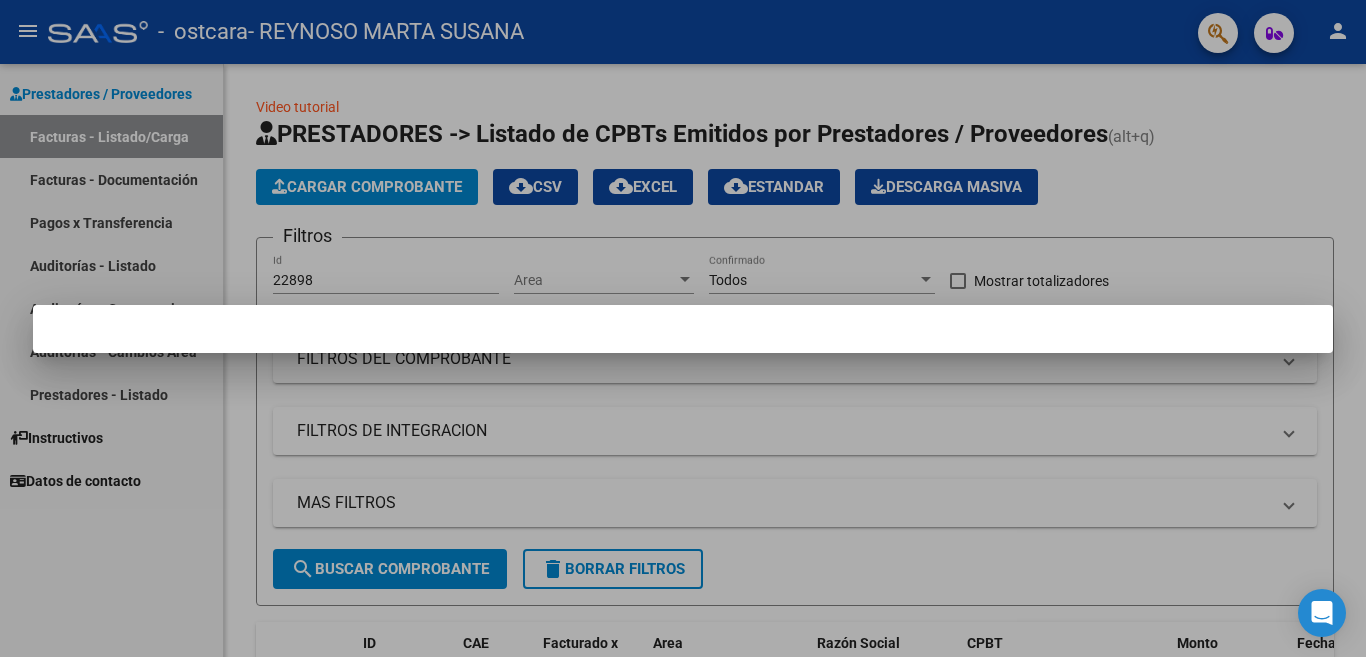 click at bounding box center [683, 329] 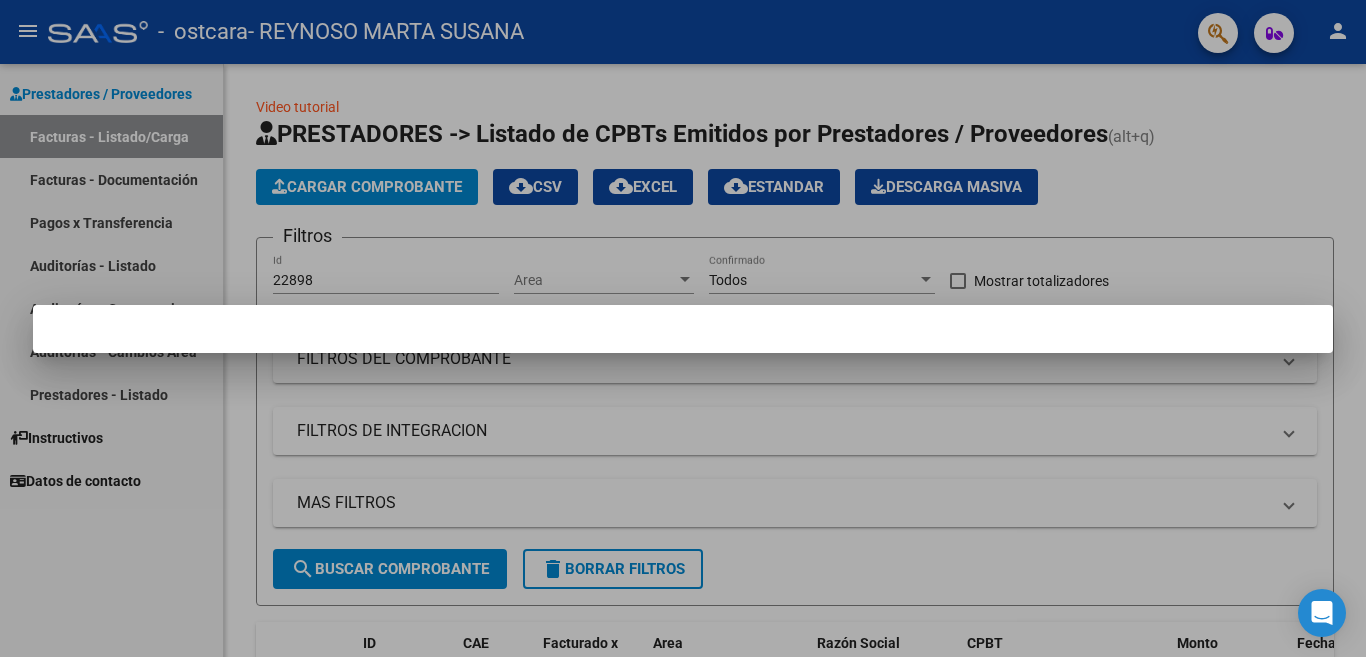 drag, startPoint x: 623, startPoint y: 339, endPoint x: 613, endPoint y: 349, distance: 14.142136 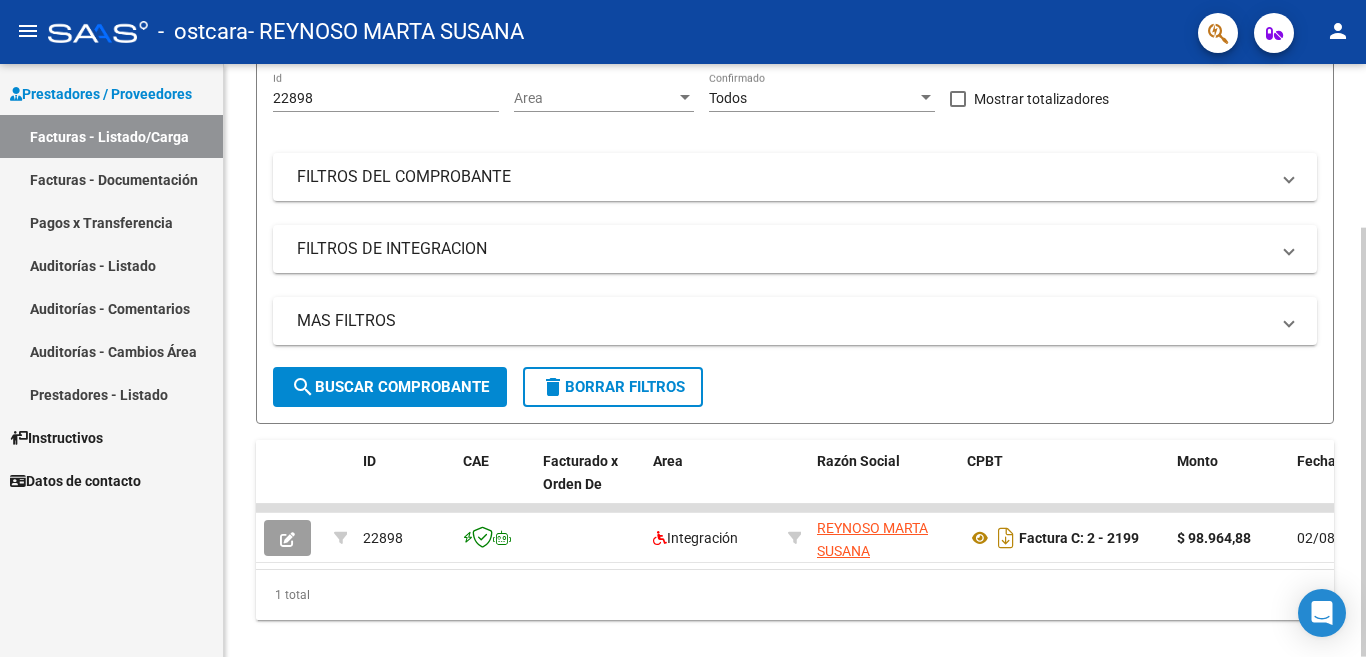 scroll, scrollTop: 226, scrollLeft: 0, axis: vertical 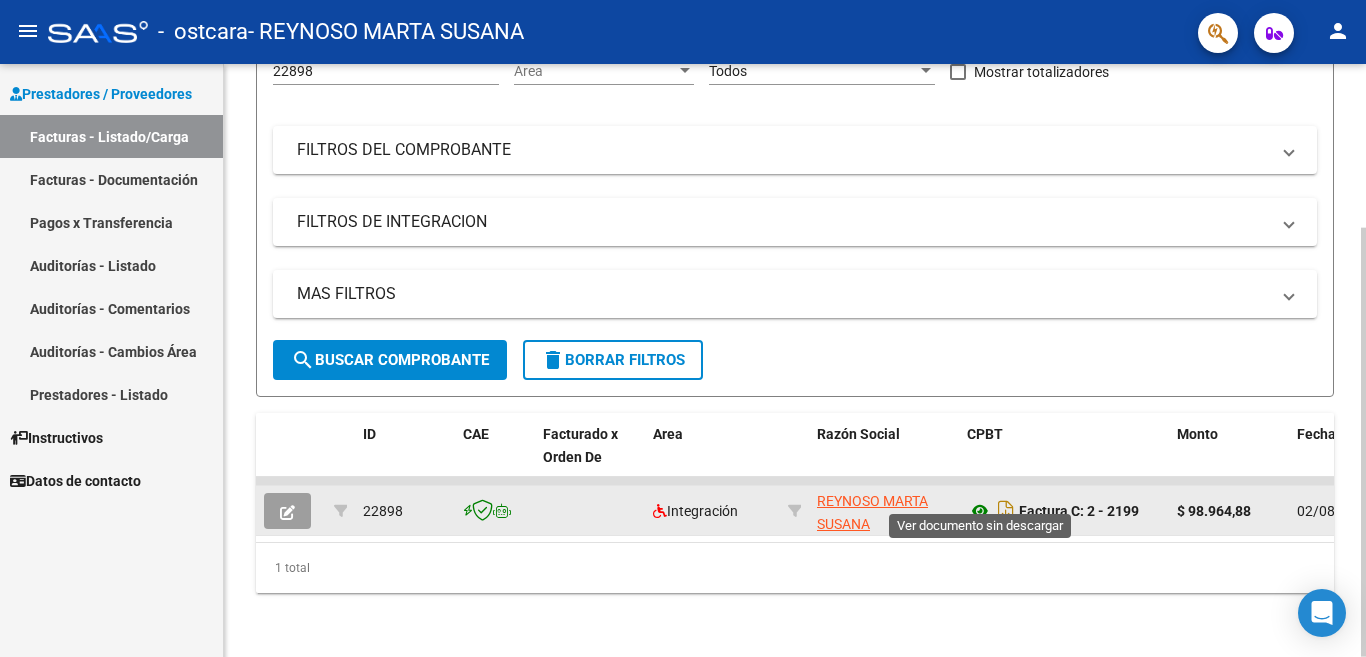 click 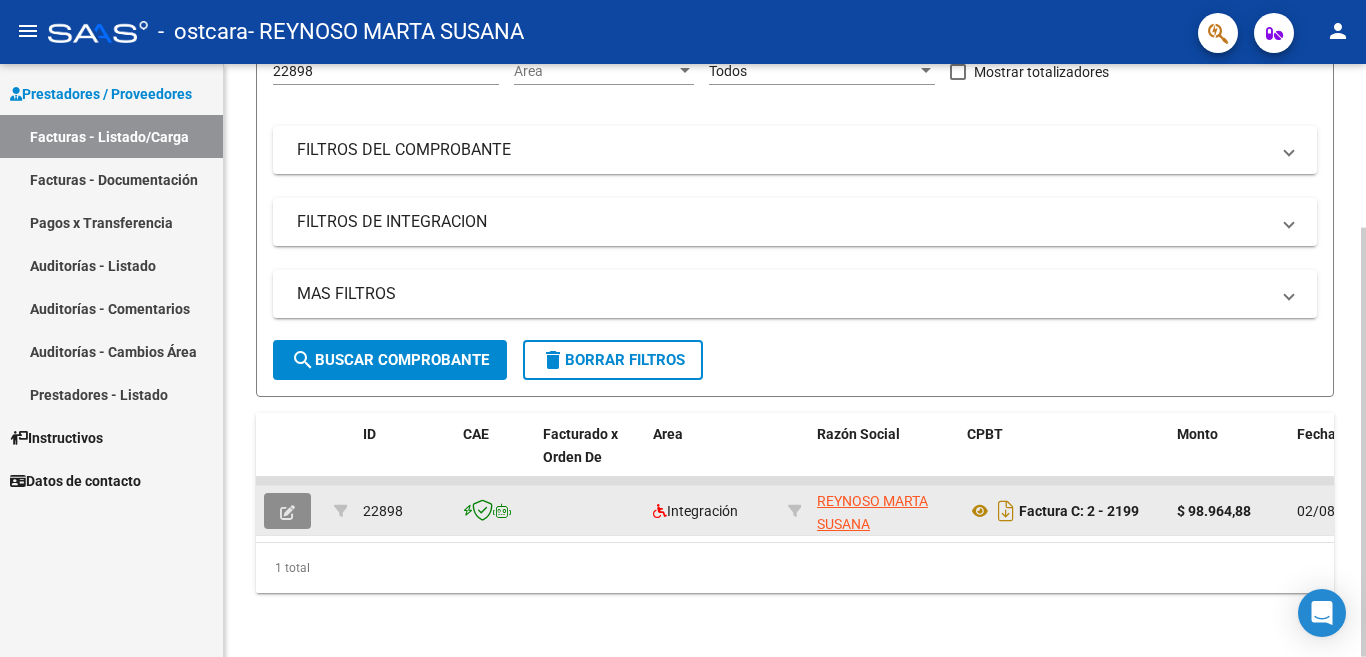click 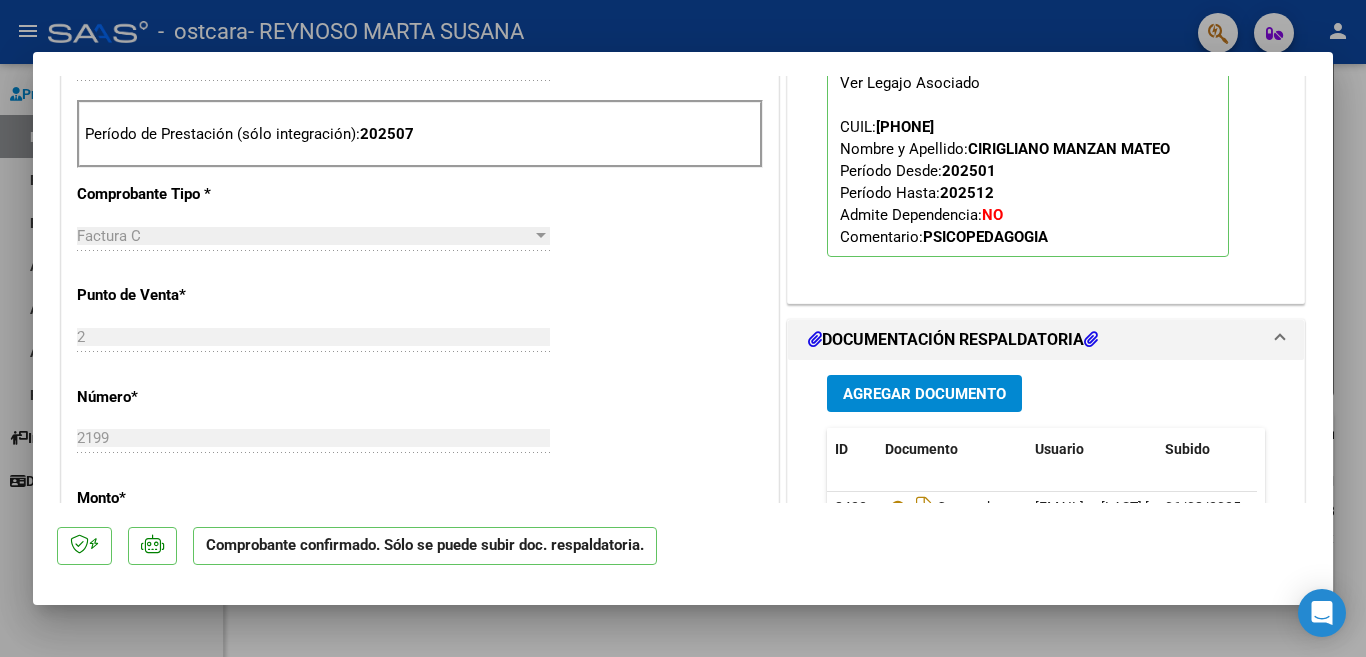 scroll, scrollTop: 500, scrollLeft: 0, axis: vertical 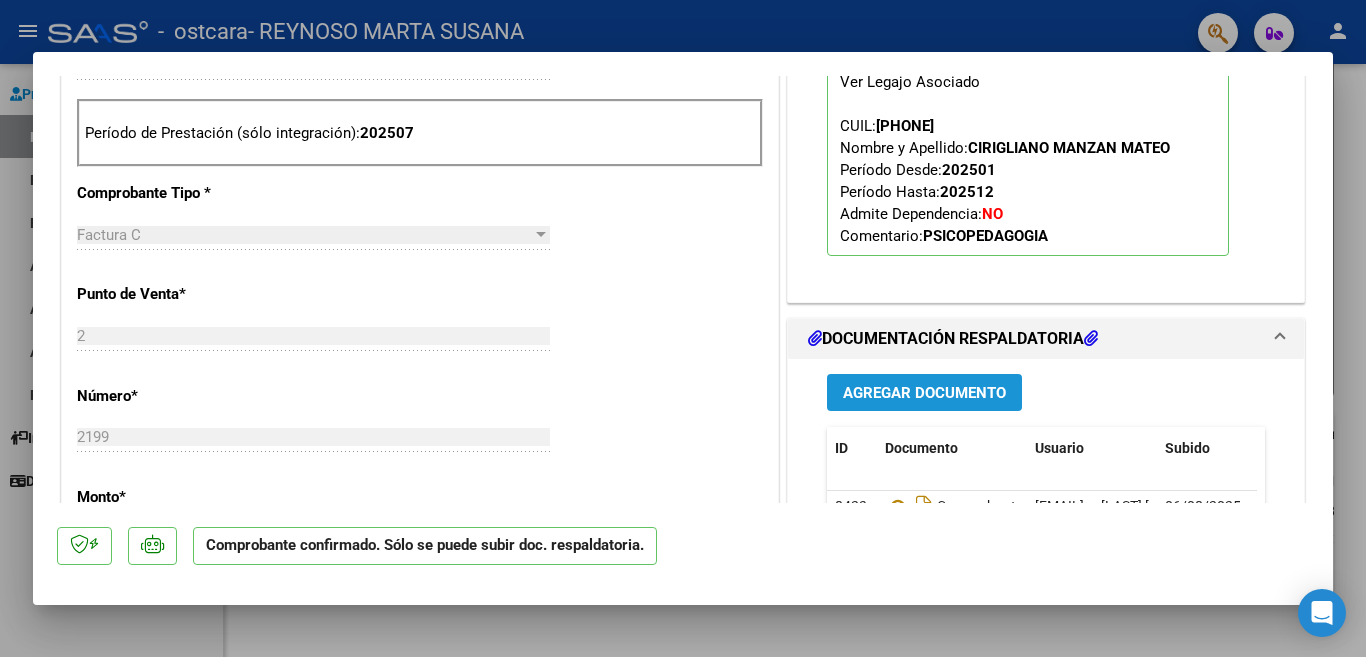 click on "Agregar Documento" at bounding box center [924, 393] 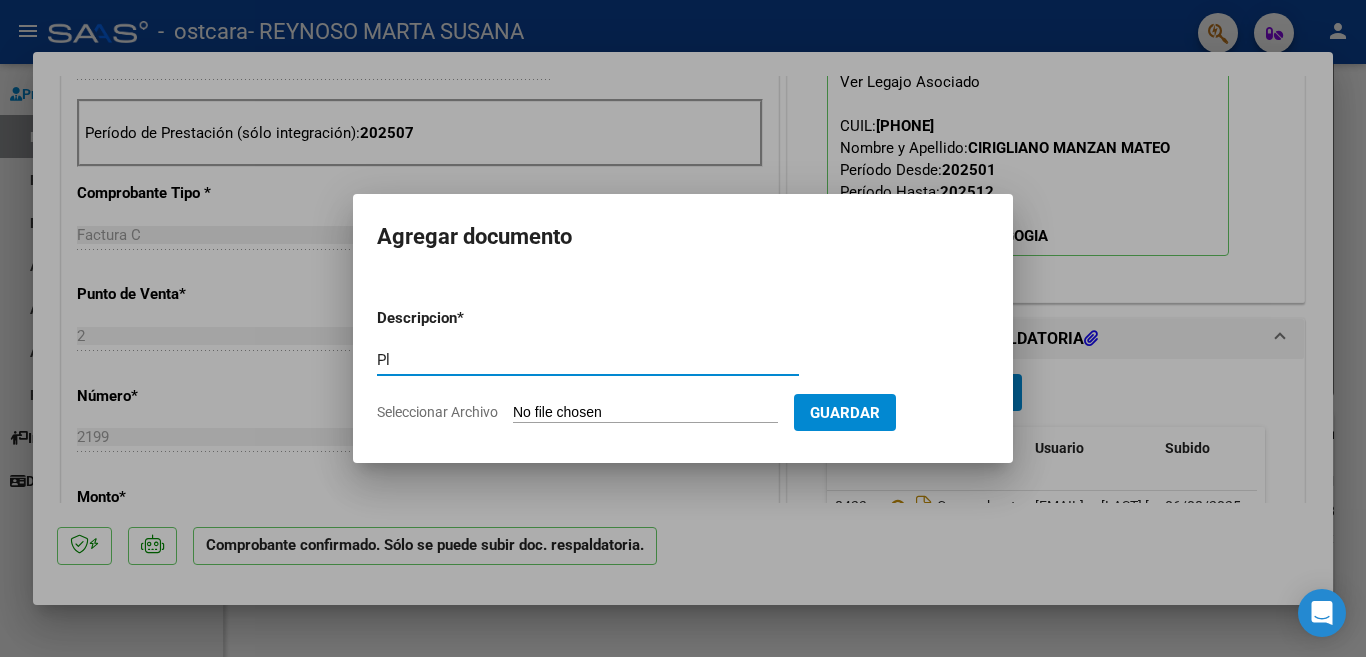 type on "Planilla asistencia modificado" 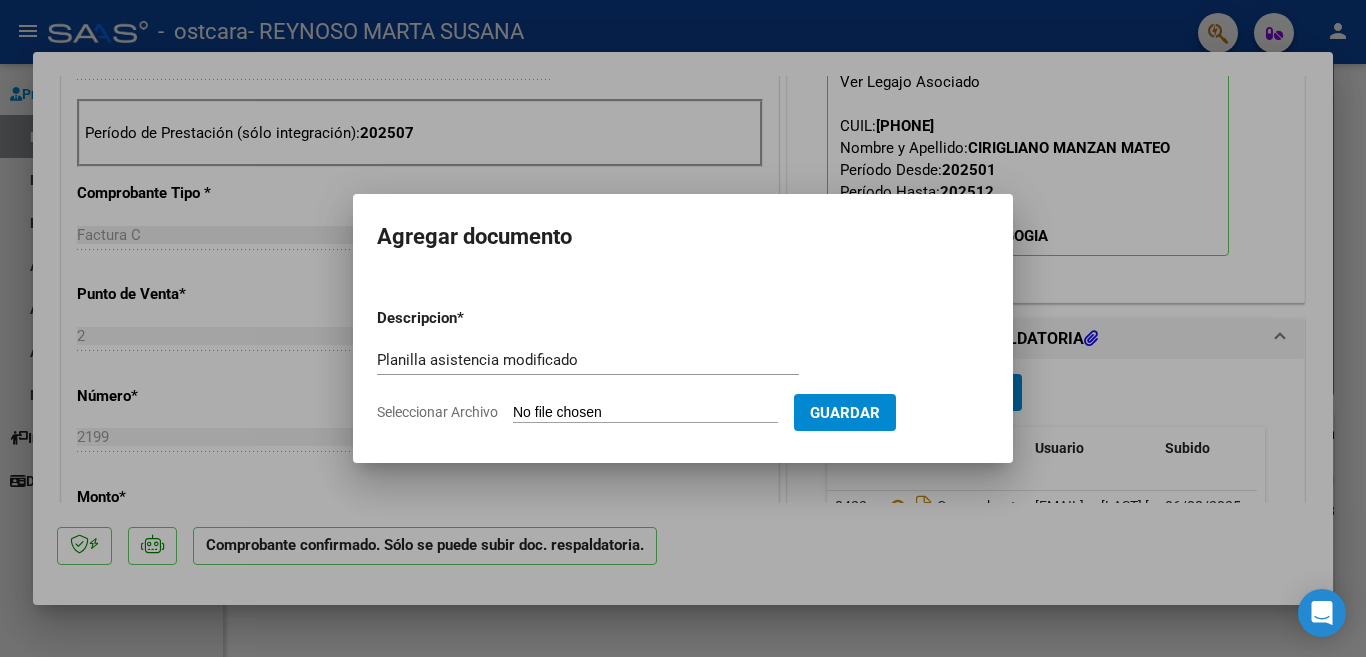 click on "Seleccionar Archivo" at bounding box center [645, 413] 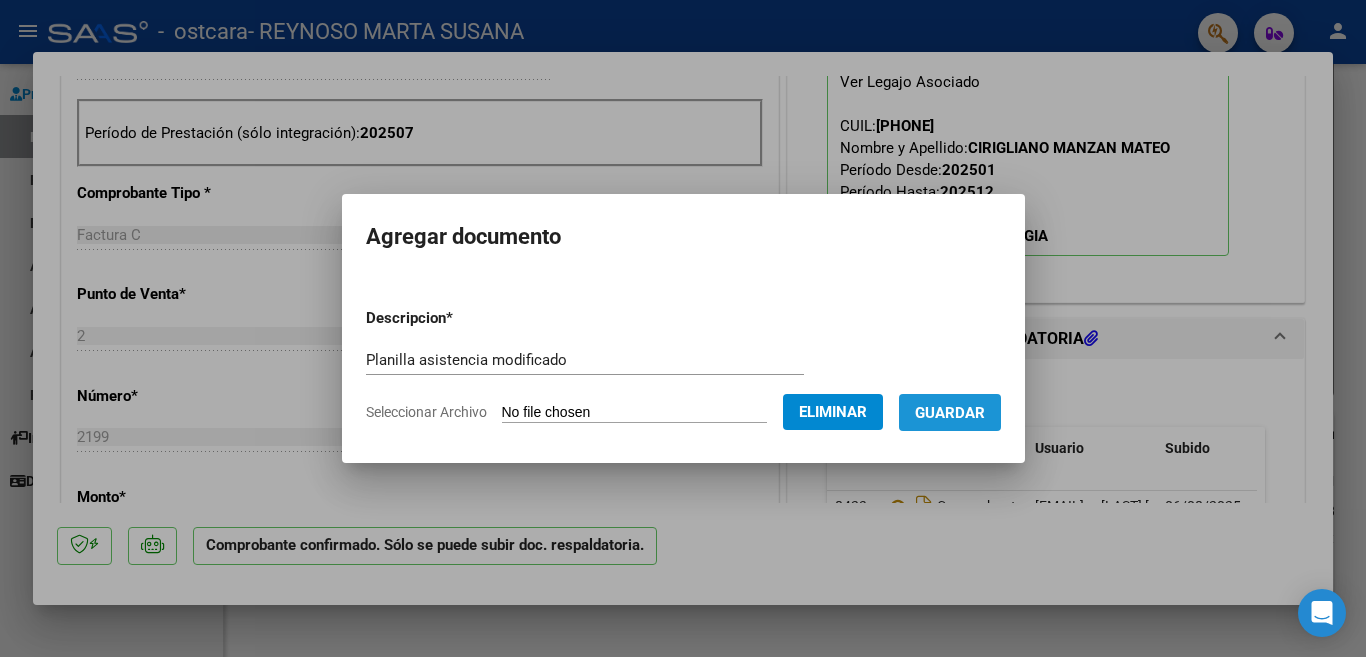 click on "Guardar" at bounding box center [950, 413] 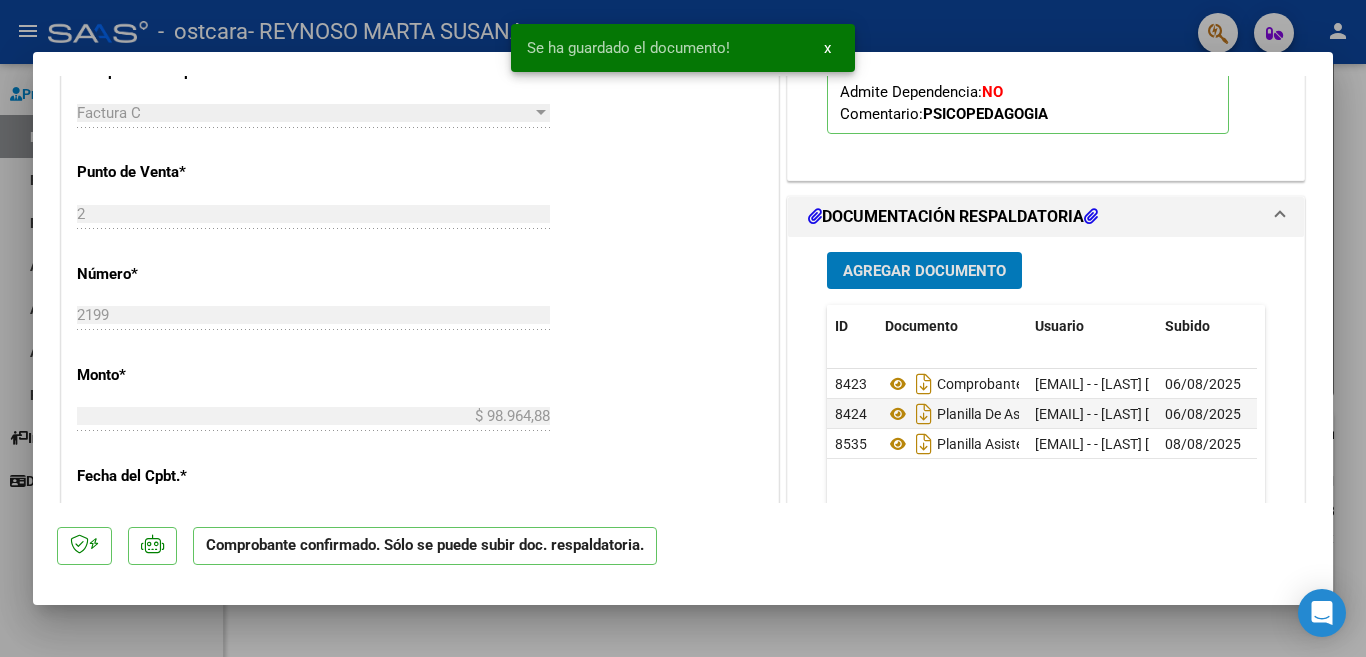 scroll, scrollTop: 700, scrollLeft: 0, axis: vertical 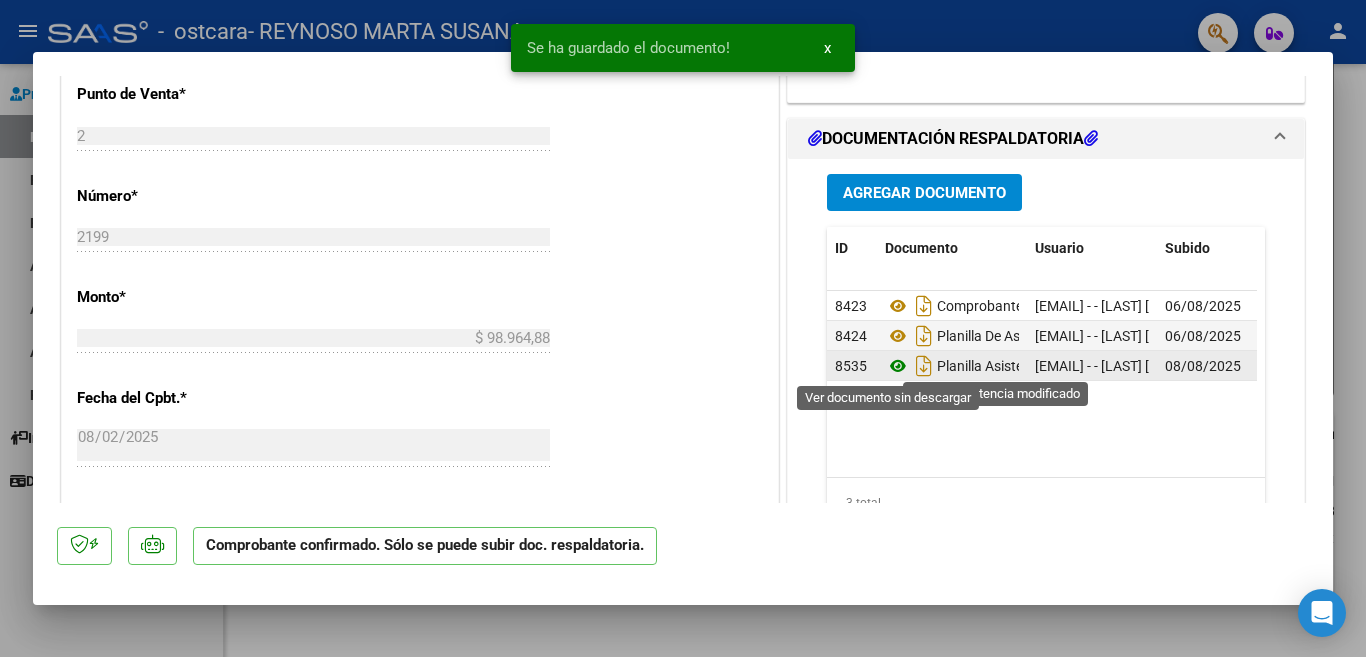 click 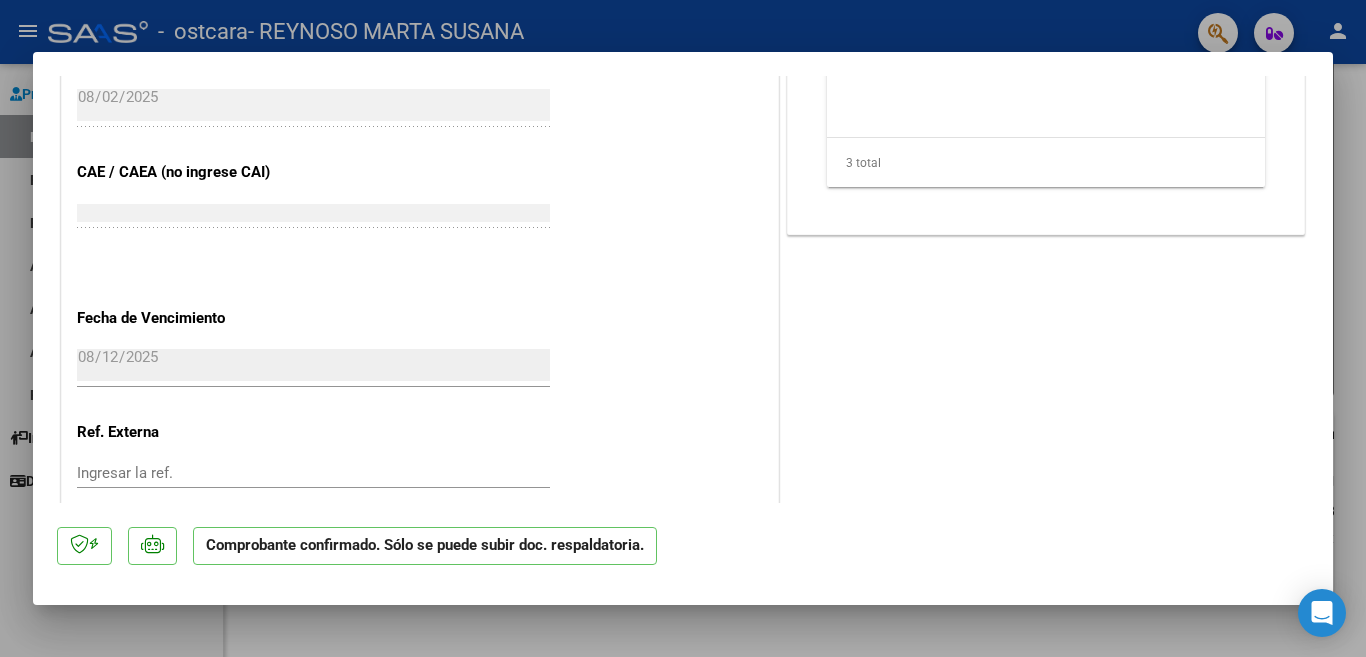 scroll, scrollTop: 1140, scrollLeft: 0, axis: vertical 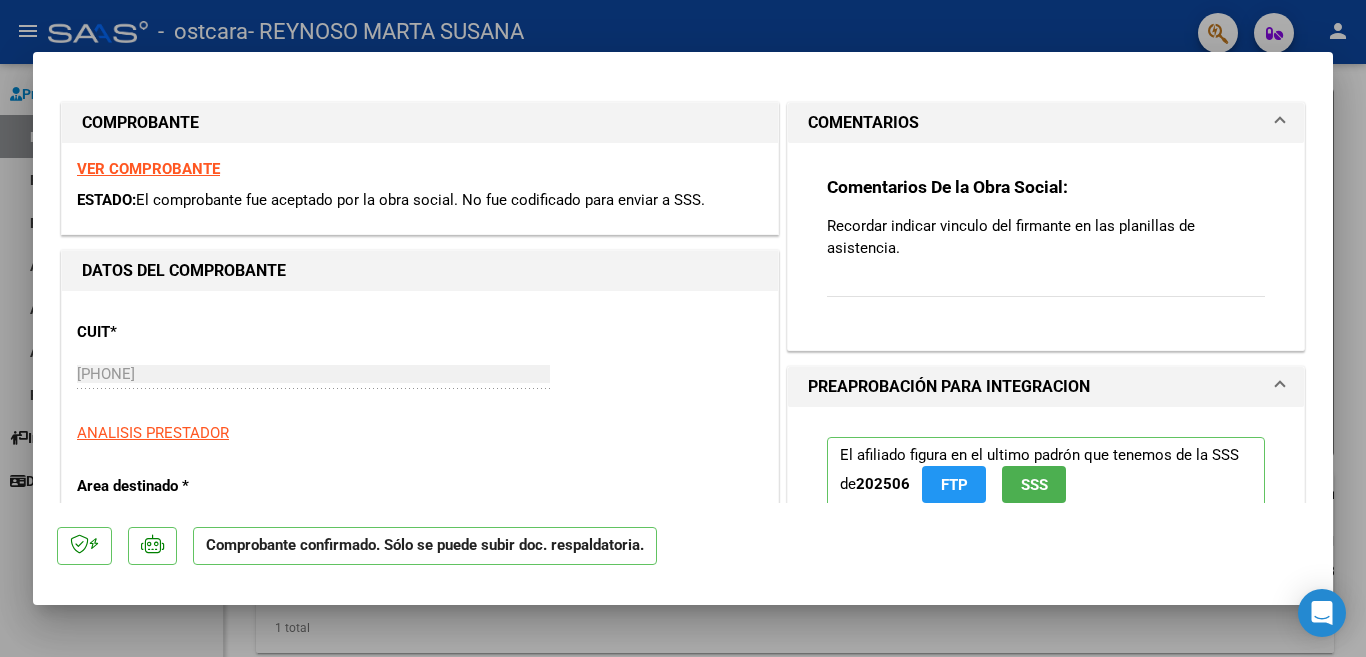 click on "El afiliado figura en el ultimo padrón que tenemos de la SSS de  202506     FTP SSS" at bounding box center [1046, 474] 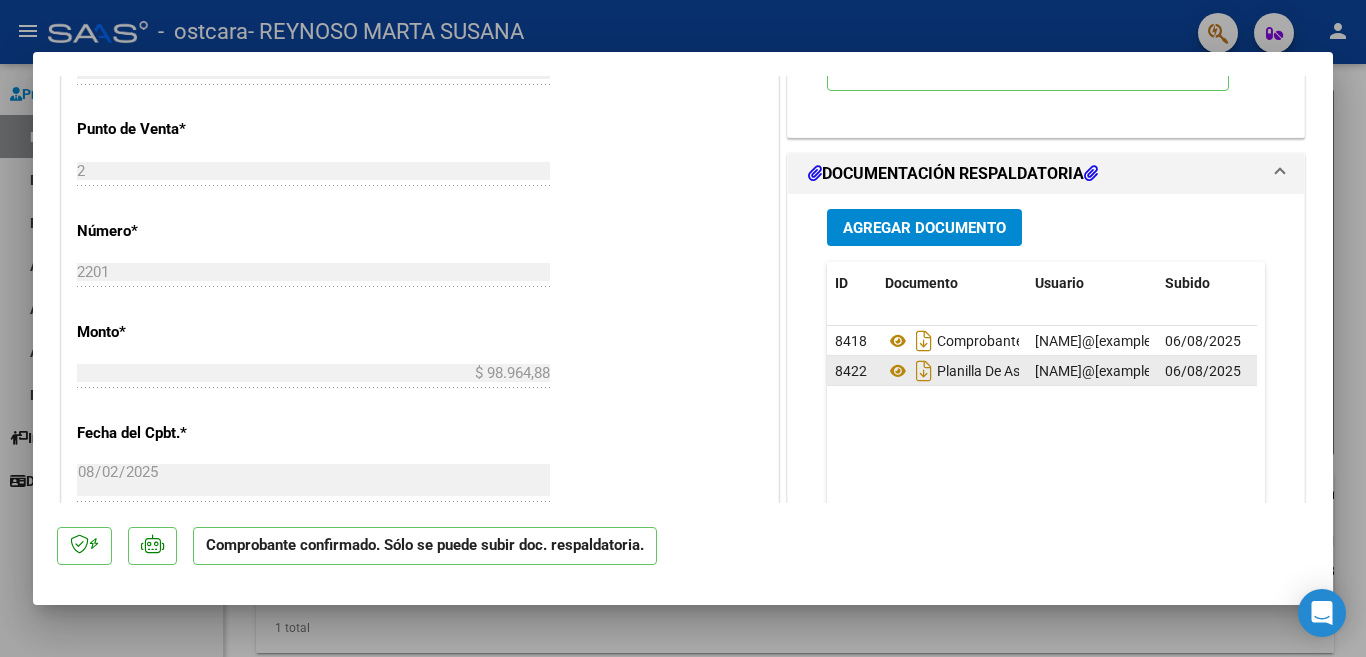 scroll, scrollTop: 740, scrollLeft: 0, axis: vertical 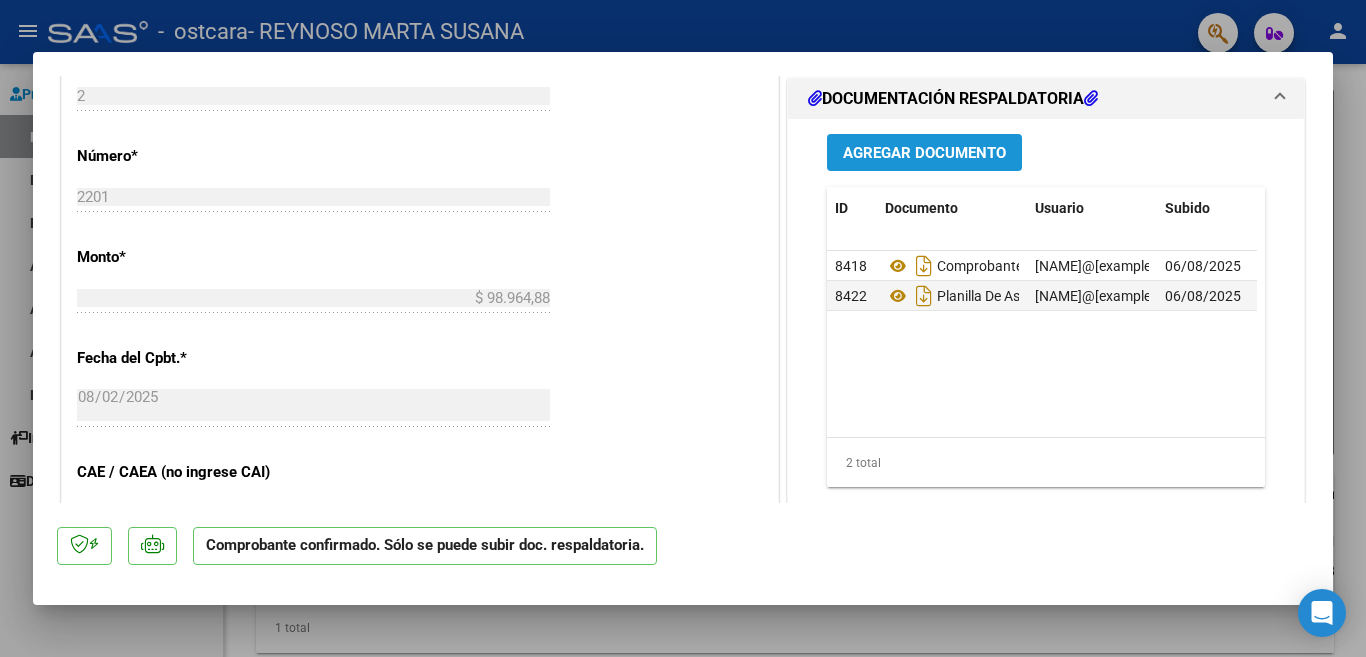 click on "Agregar Documento" at bounding box center [924, 153] 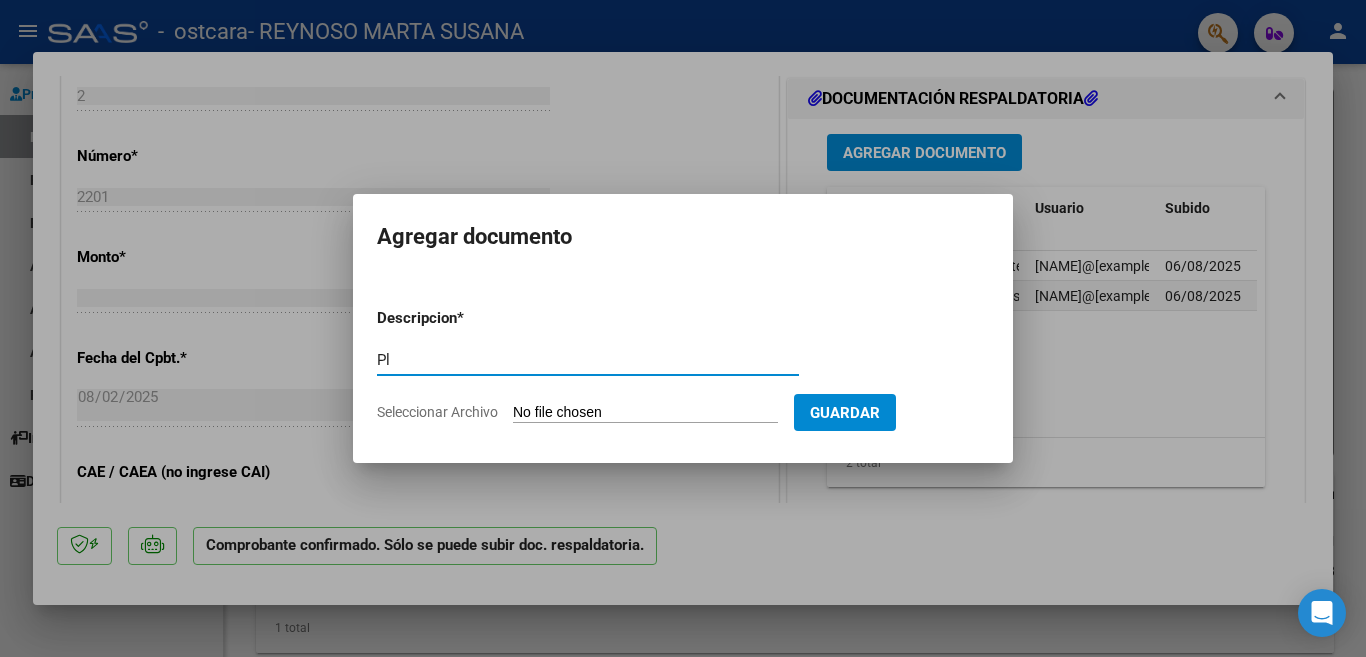 type on "Planilla asistencia modificado" 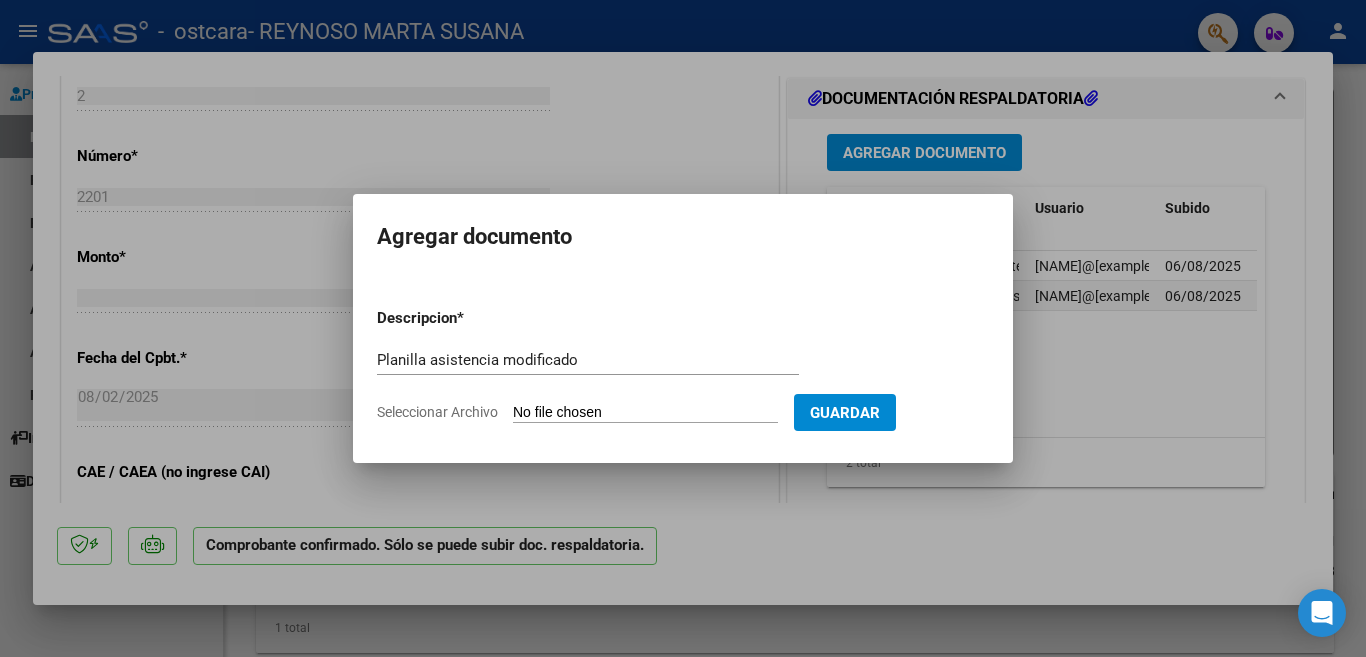 click on "Seleccionar Archivo" at bounding box center (645, 413) 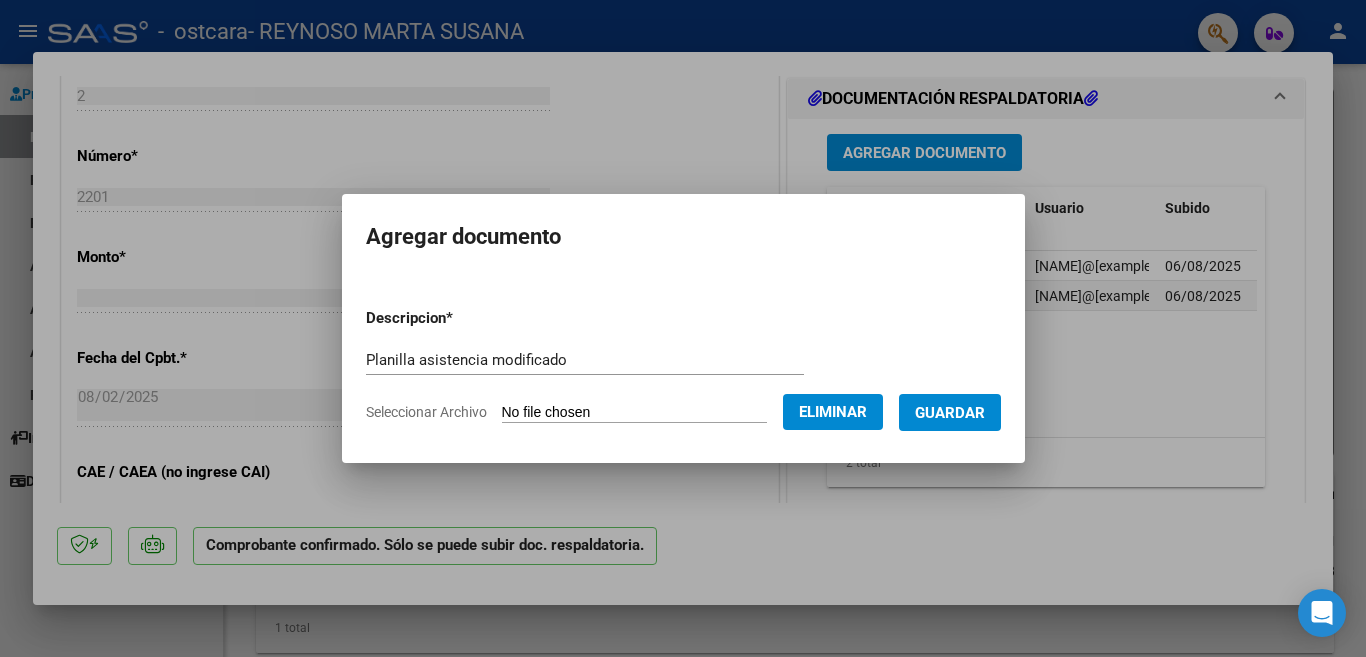 click on "Guardar" at bounding box center (950, 412) 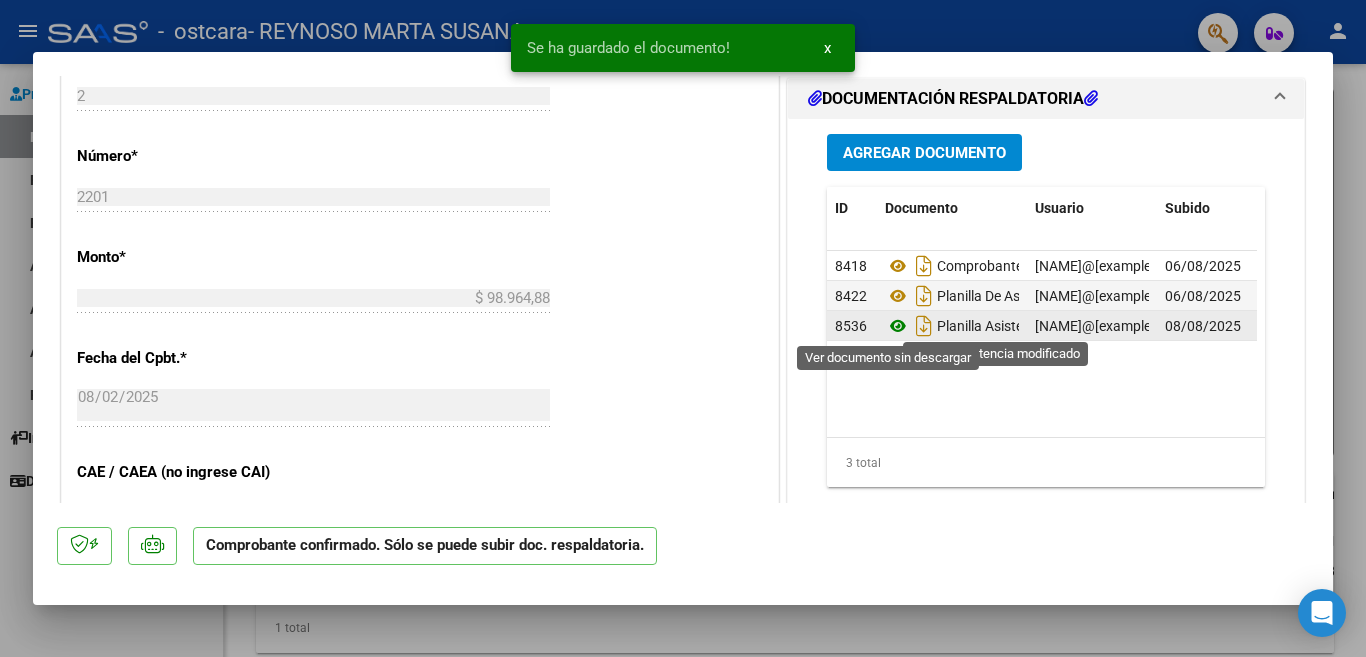 click 